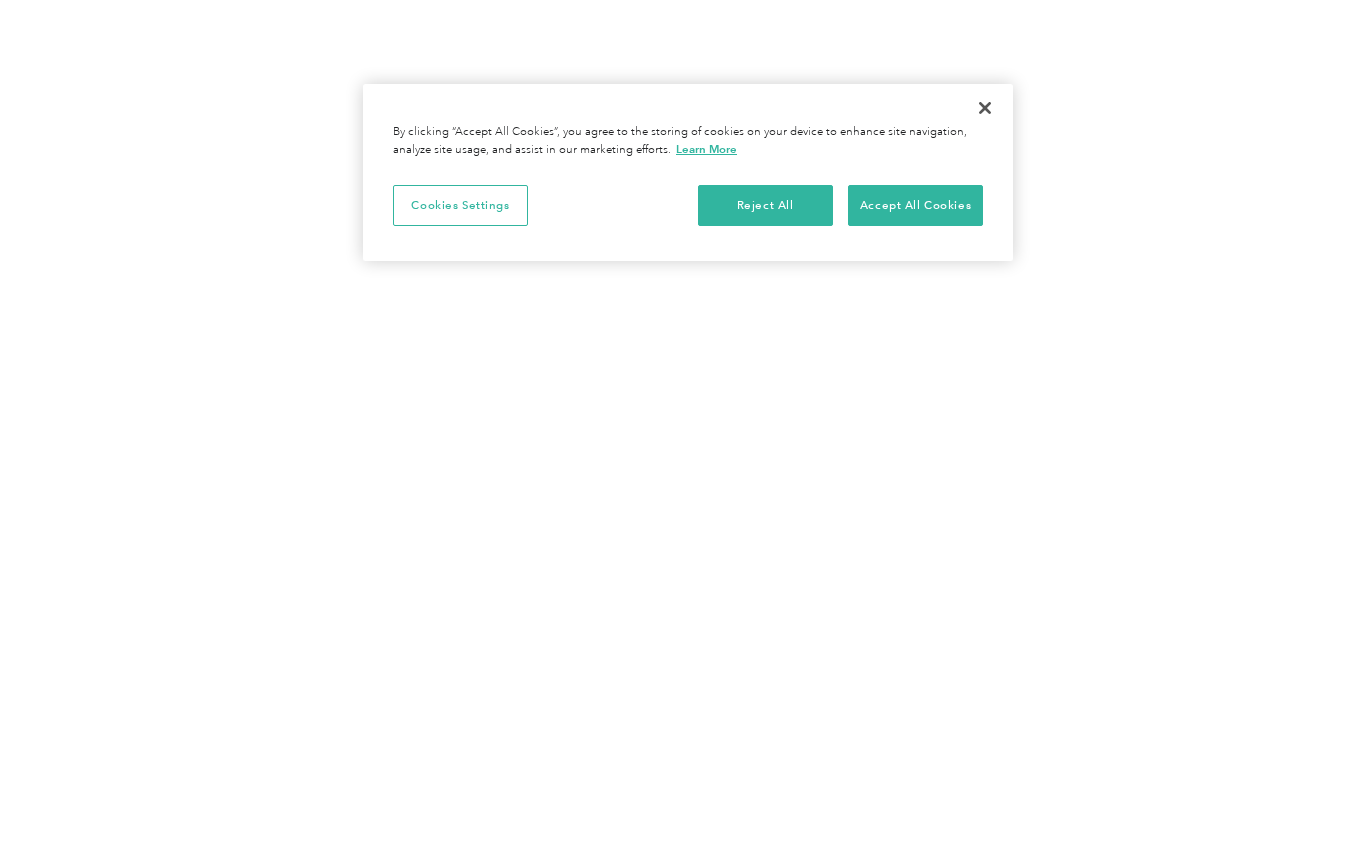 scroll, scrollTop: 0, scrollLeft: 0, axis: both 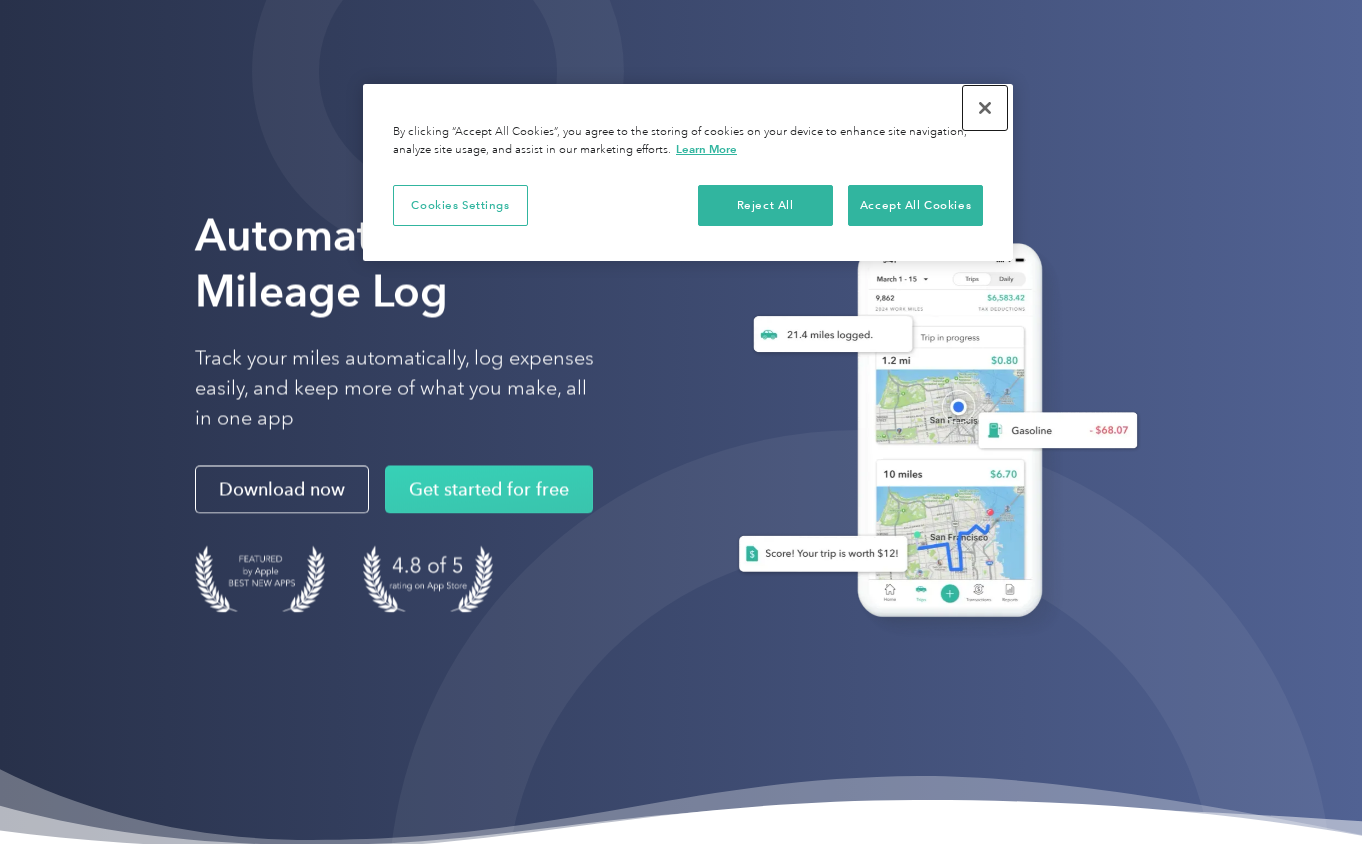 click at bounding box center (985, 108) 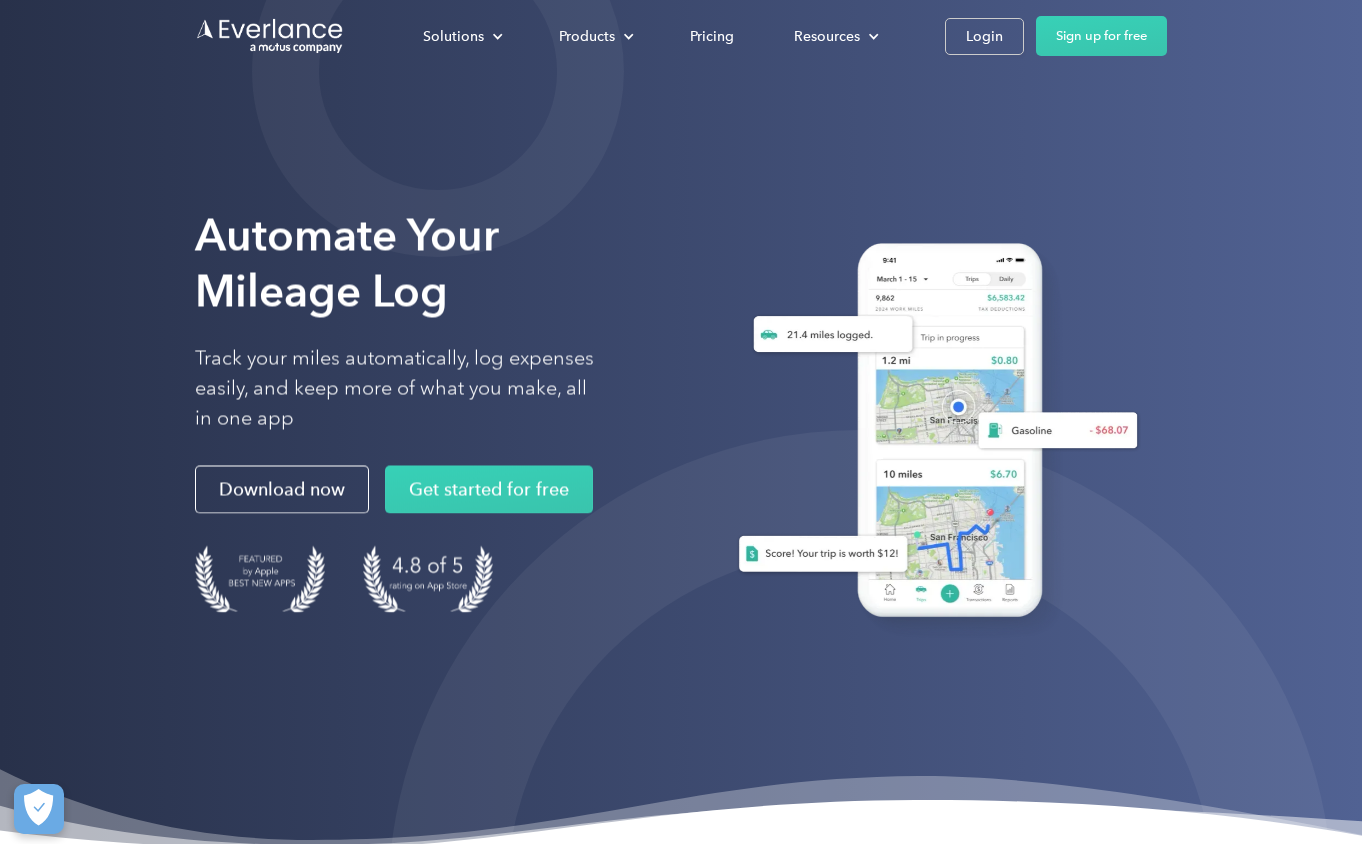 click on "Solutions For companies Easy vehicle reimbursements For self-employed Maximize tax deductions For partners Reward your contractors For Companies For Self-Employed For Partners Products Mileage tracking Automatic mileage logs FAVR program Fixed & Variable Rate reimbursement design & management Driver checkup License, insurance and MVR verification Expense tracking Automatic transaction logs CPM program Cents Per Mile reimbursement management Everlance Payments Hands-free mileage payments Deduction finder Tax deduction review Accountable plan Monthly allowance management HR Integrations Automate population management Pricing Resources About us Learn about Motus Resource hub Business mileage hub IRS mileage rate Help center Tax calculator Jobs Contact us Login Sign up for free" at bounding box center (681, 36) 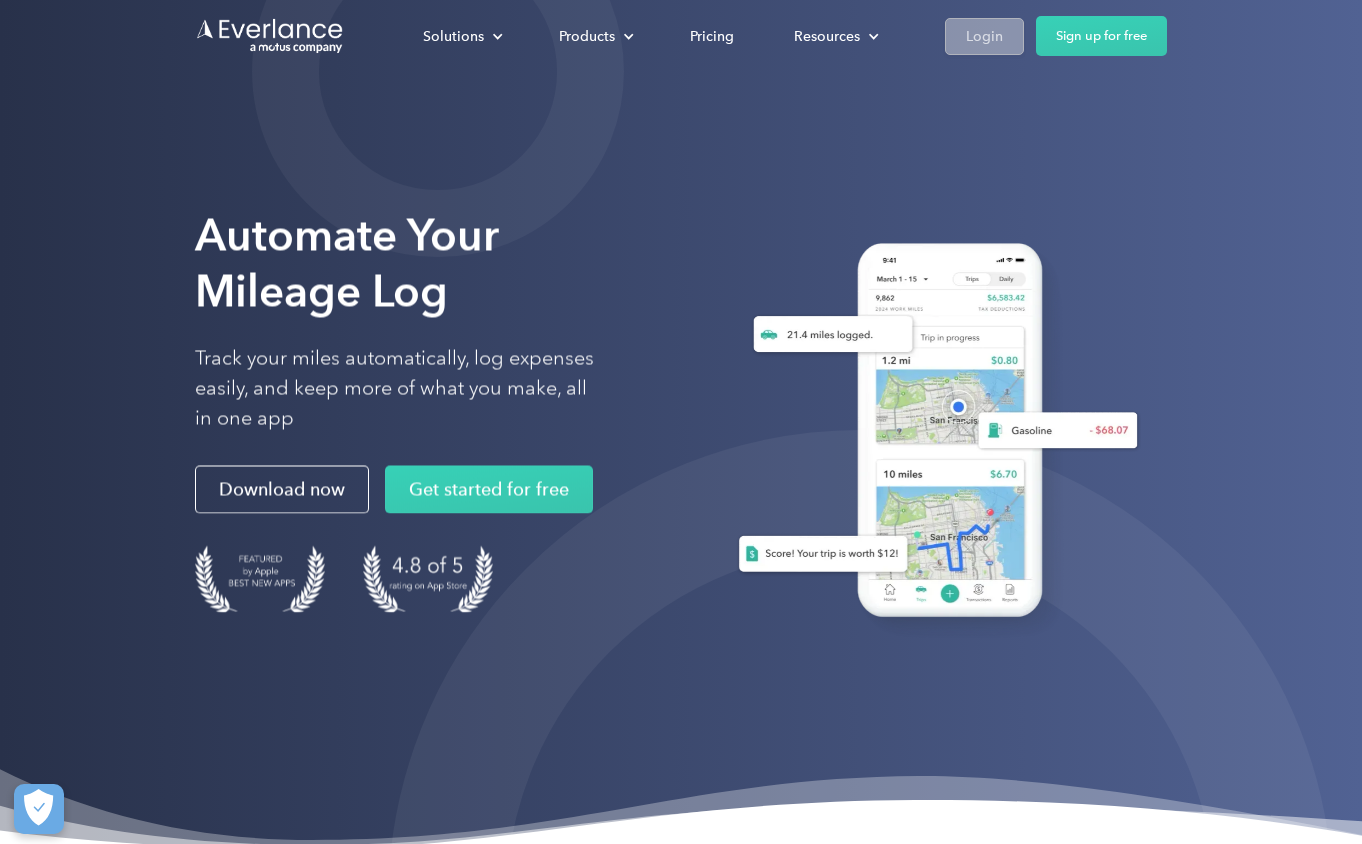 click on "Login" at bounding box center (984, 36) 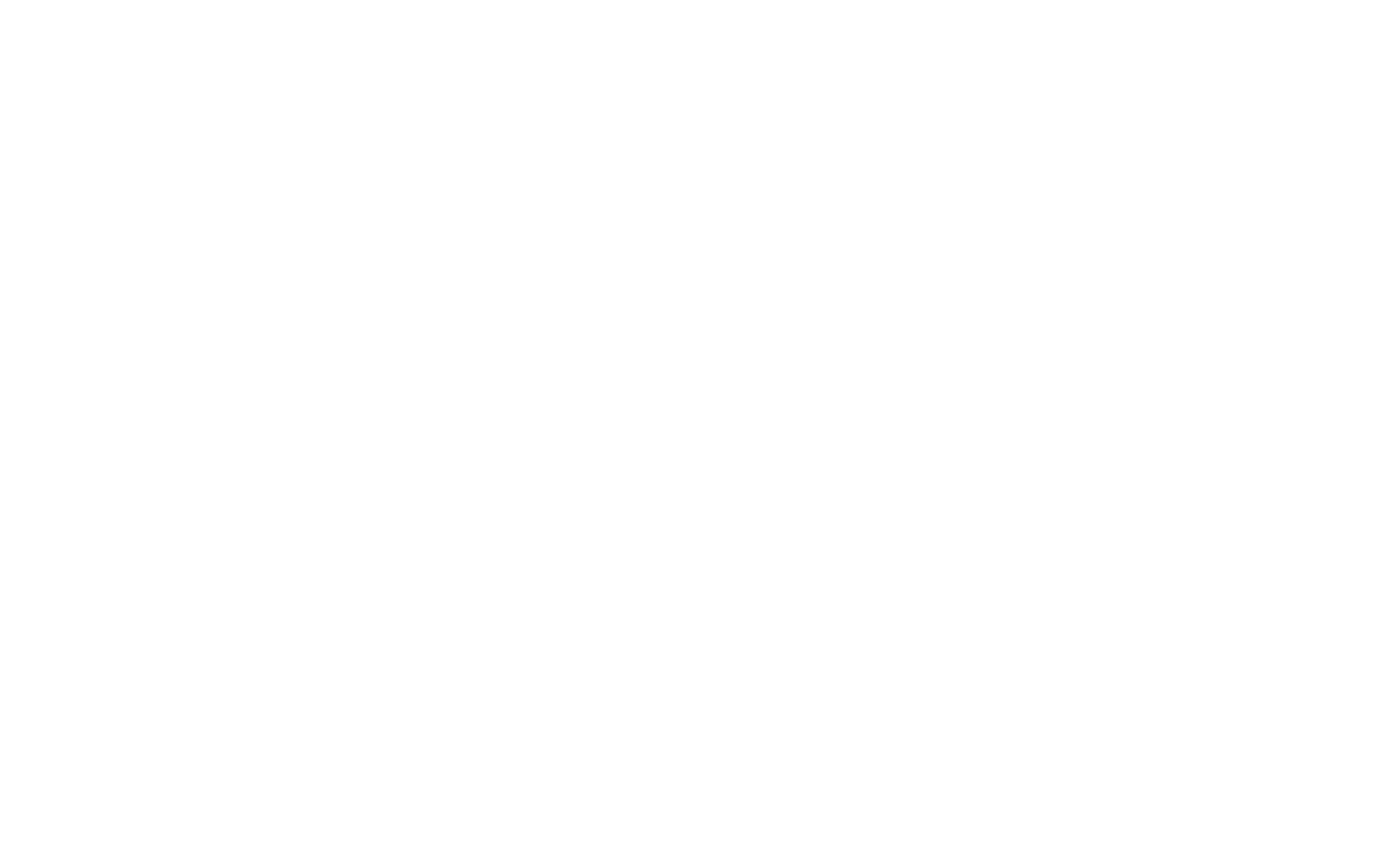scroll, scrollTop: 0, scrollLeft: 0, axis: both 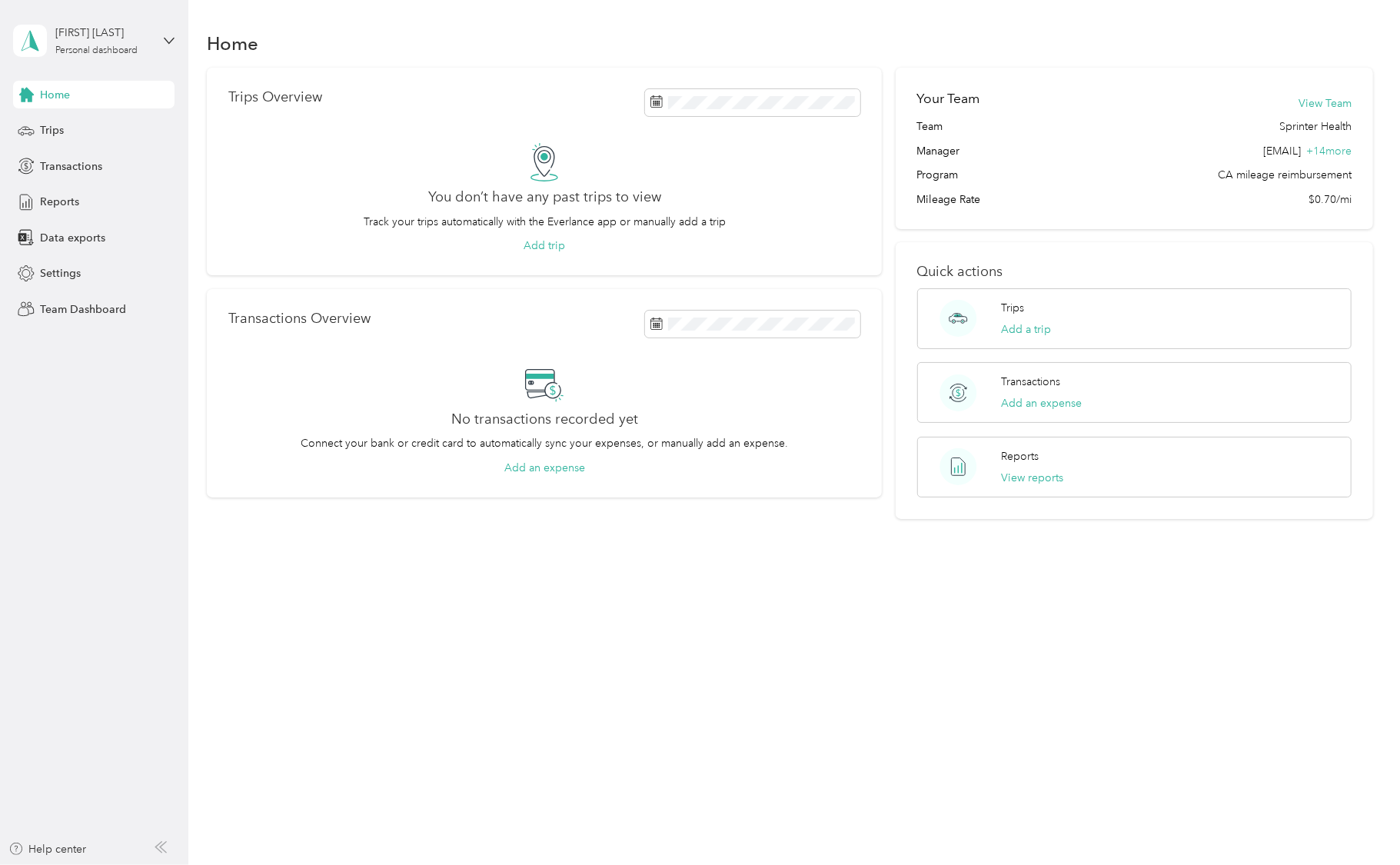 click on "[FIRST] [LAST] Personal dashboard Home Trips Transactions Reports Data exports Settings Team Dashboard   Help center" at bounding box center [94, 432] 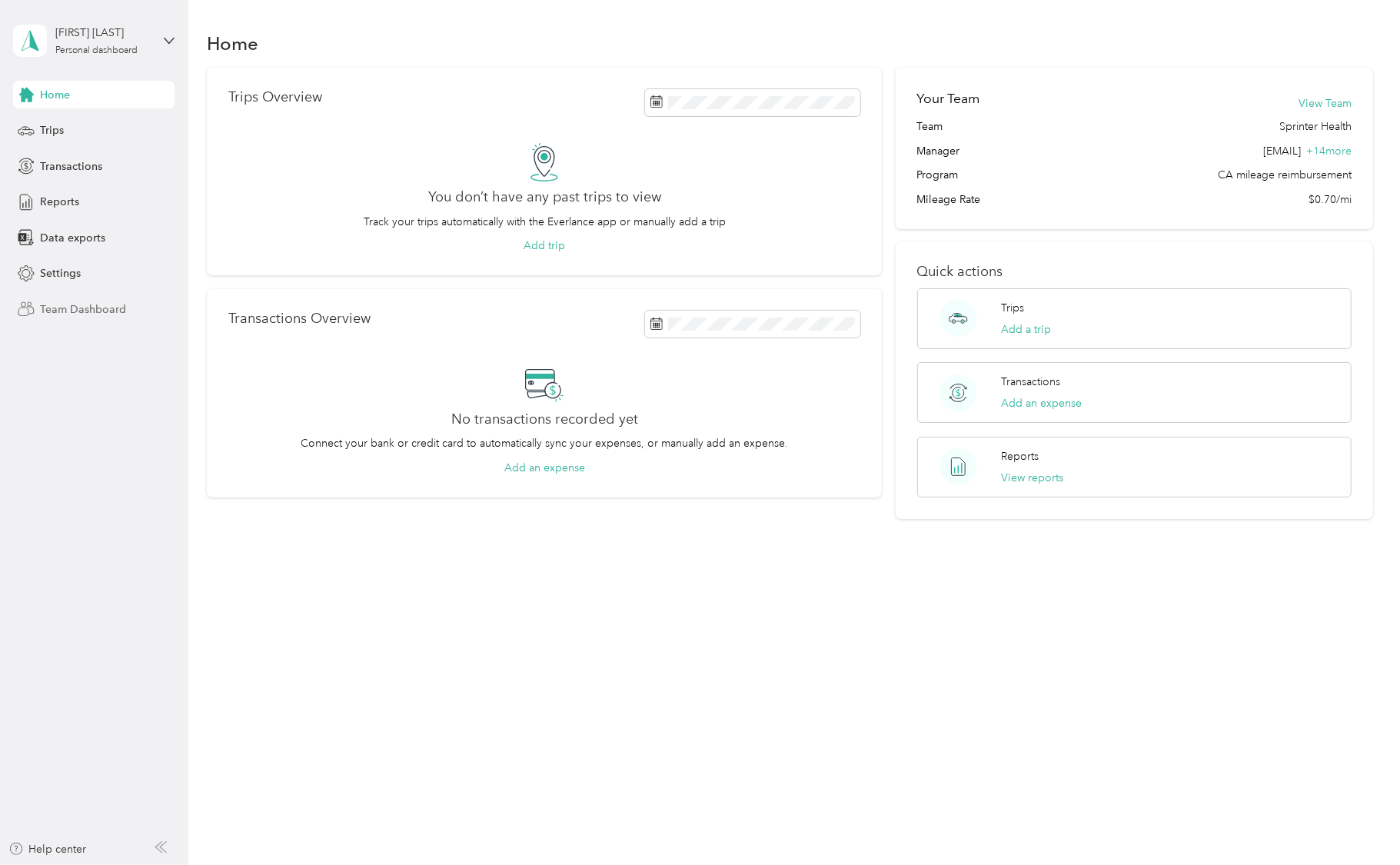 click on "Team Dashboard" at bounding box center [83, 309] 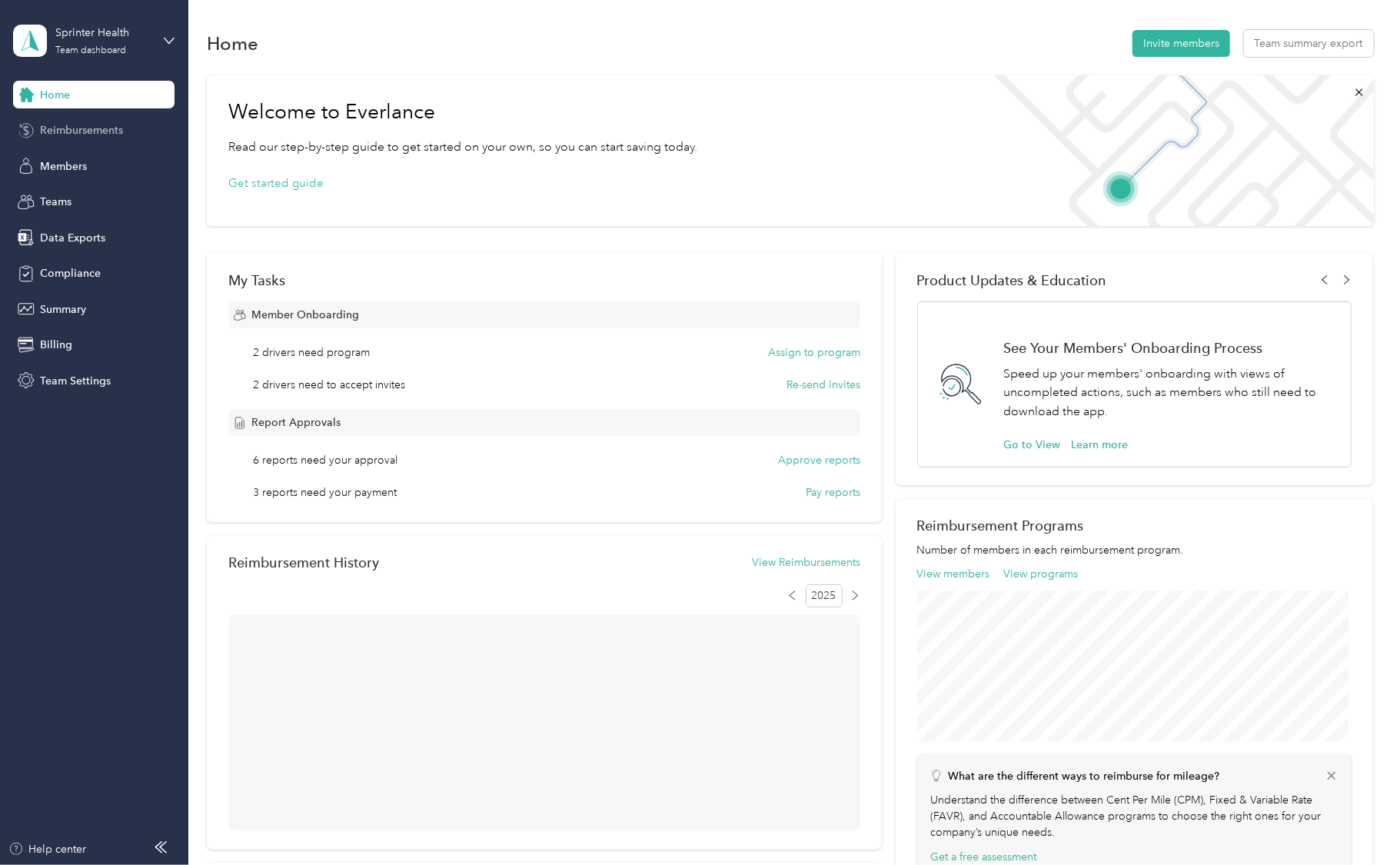 click on "Reimbursements" at bounding box center [81, 130] 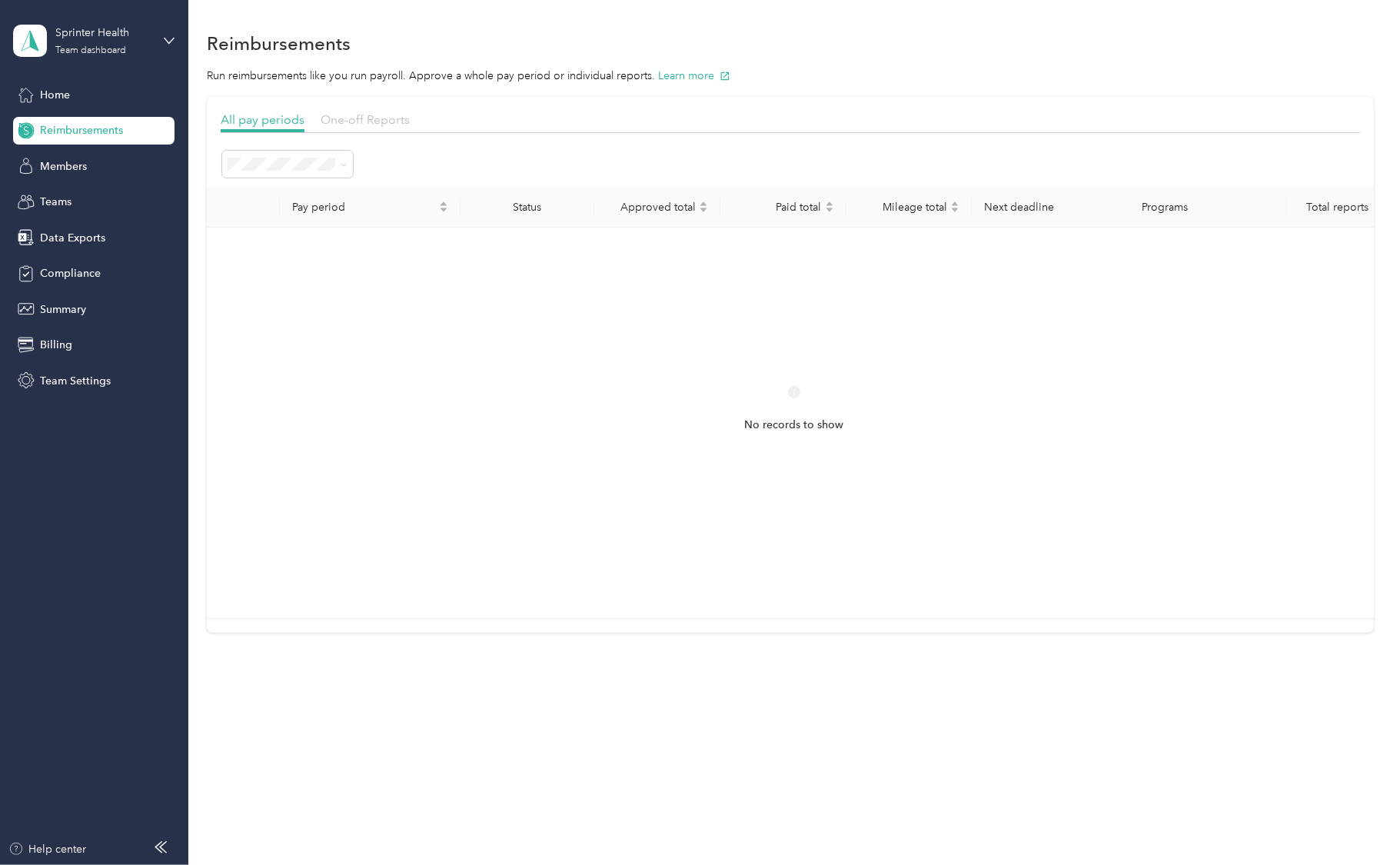 click on "One-off Reports" at bounding box center (365, 119) 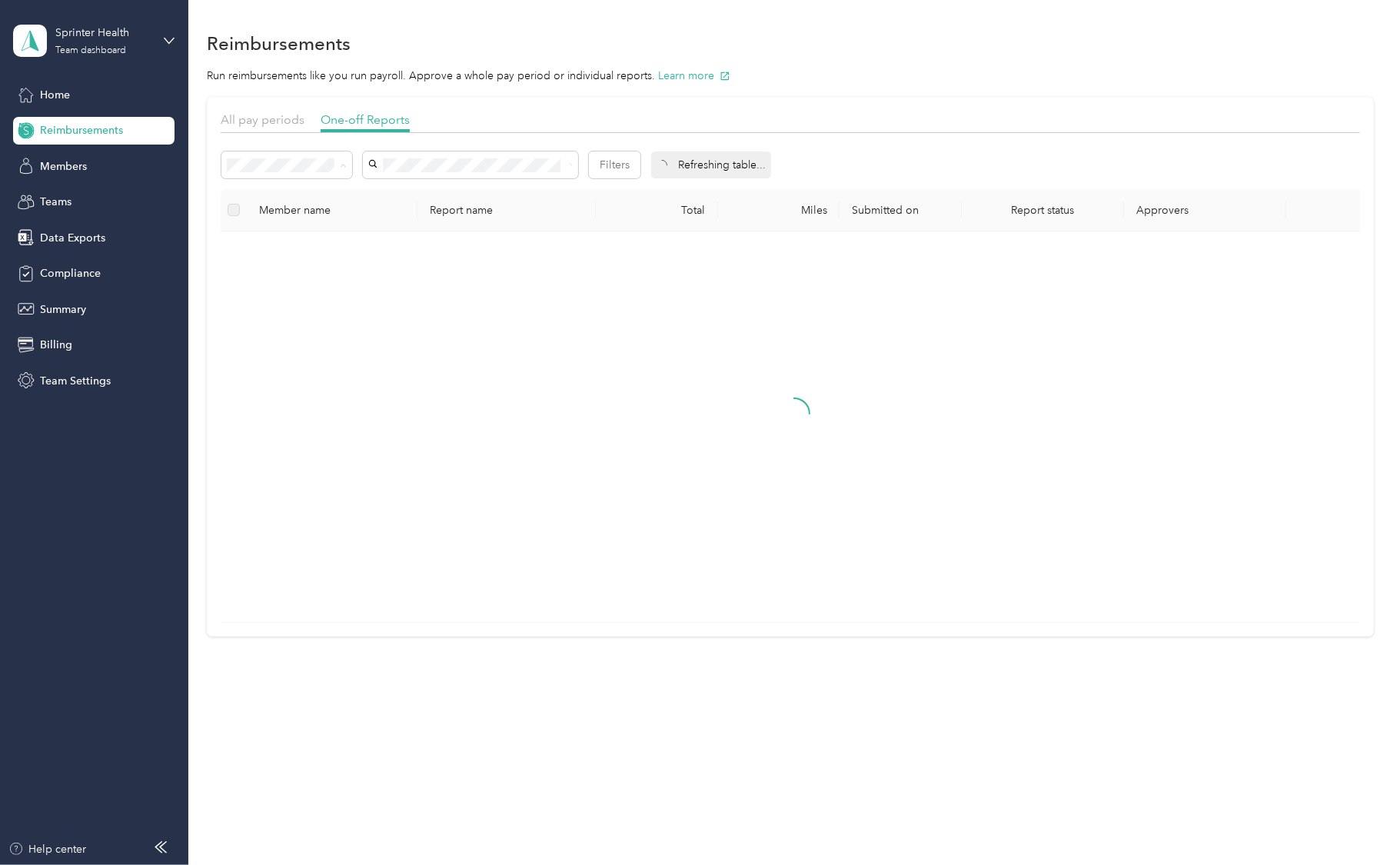 click on "Needs approval" at bounding box center [287, 220] 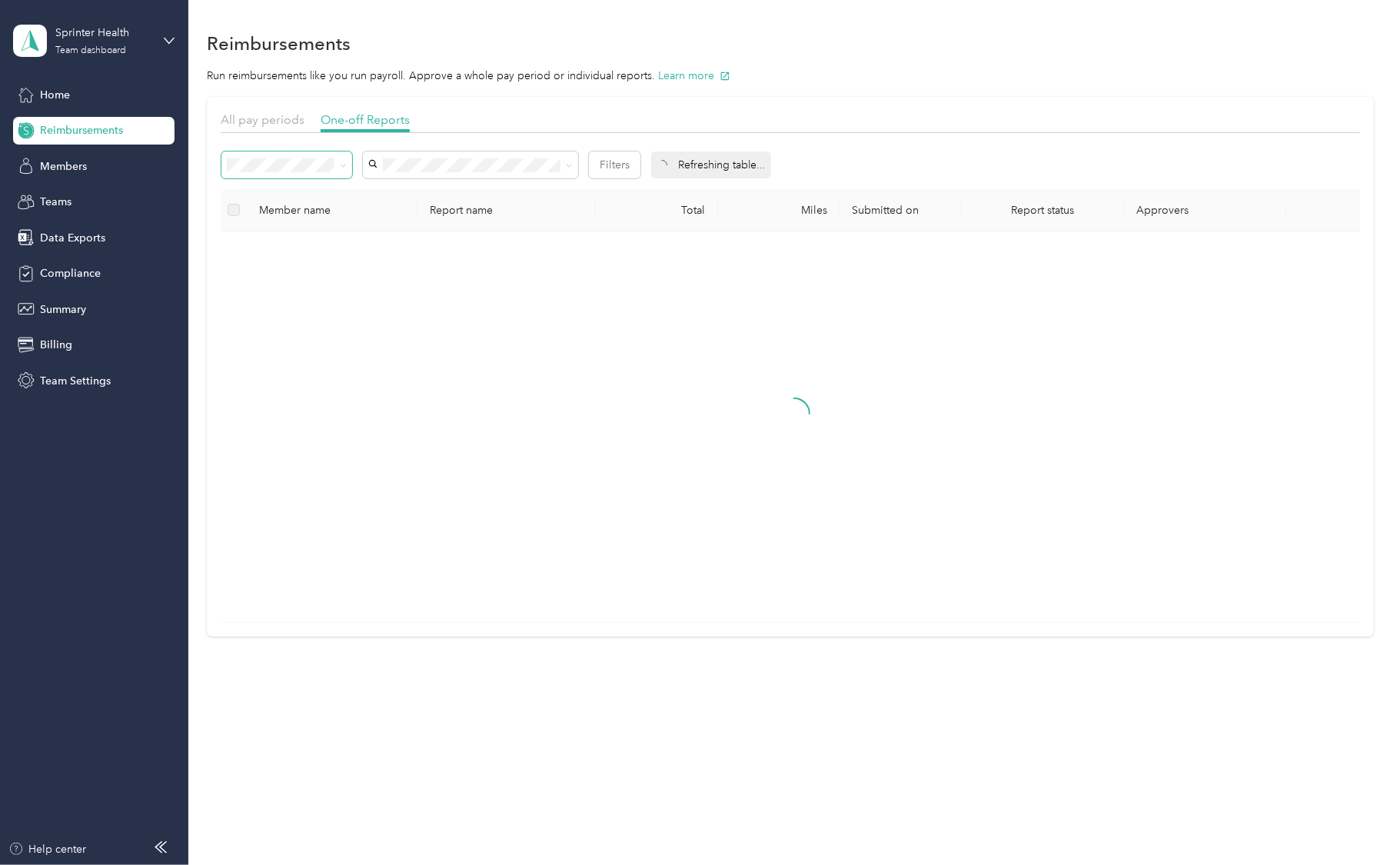 click at bounding box center [287, 165] 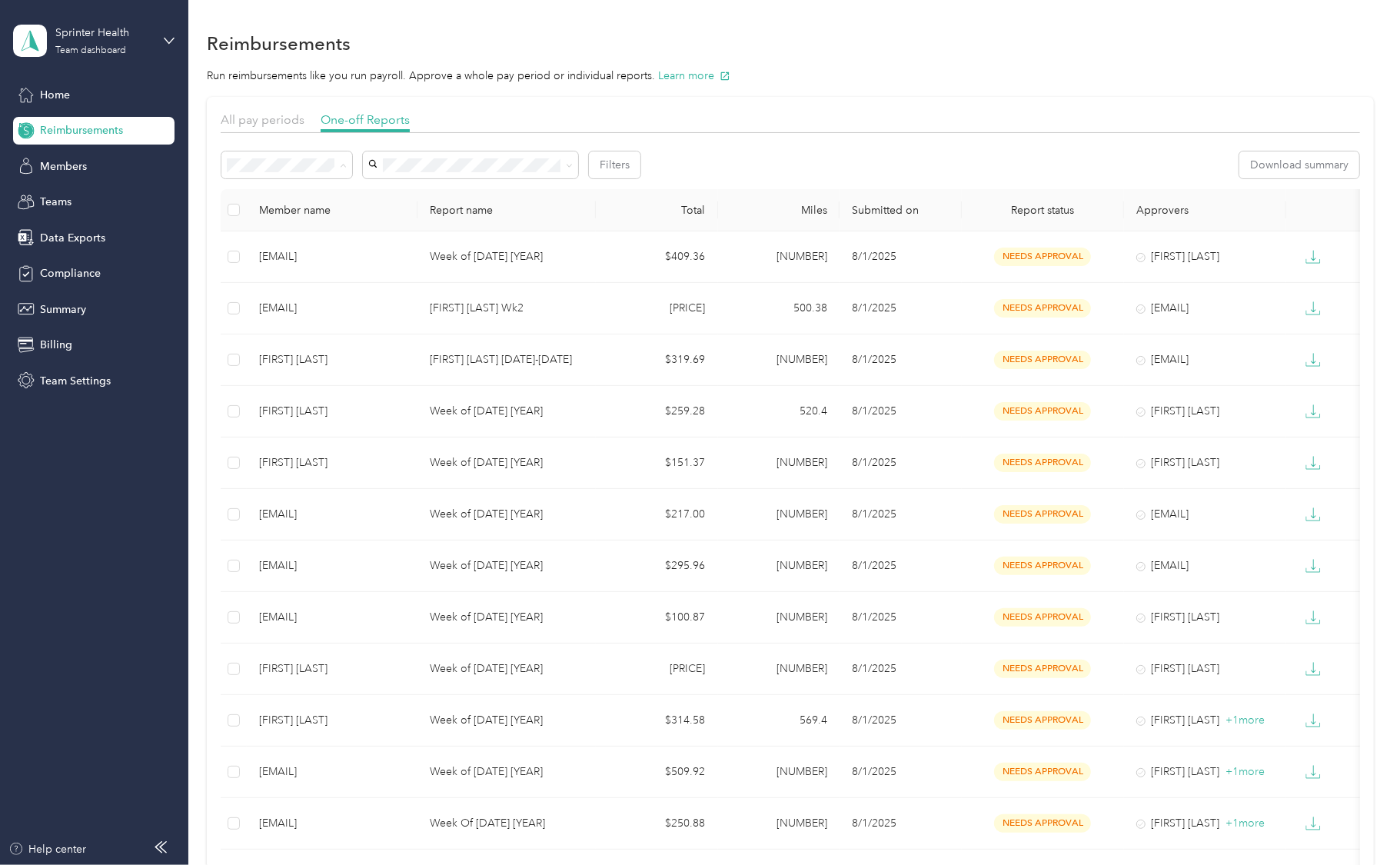 click on "All" at bounding box center [287, 193] 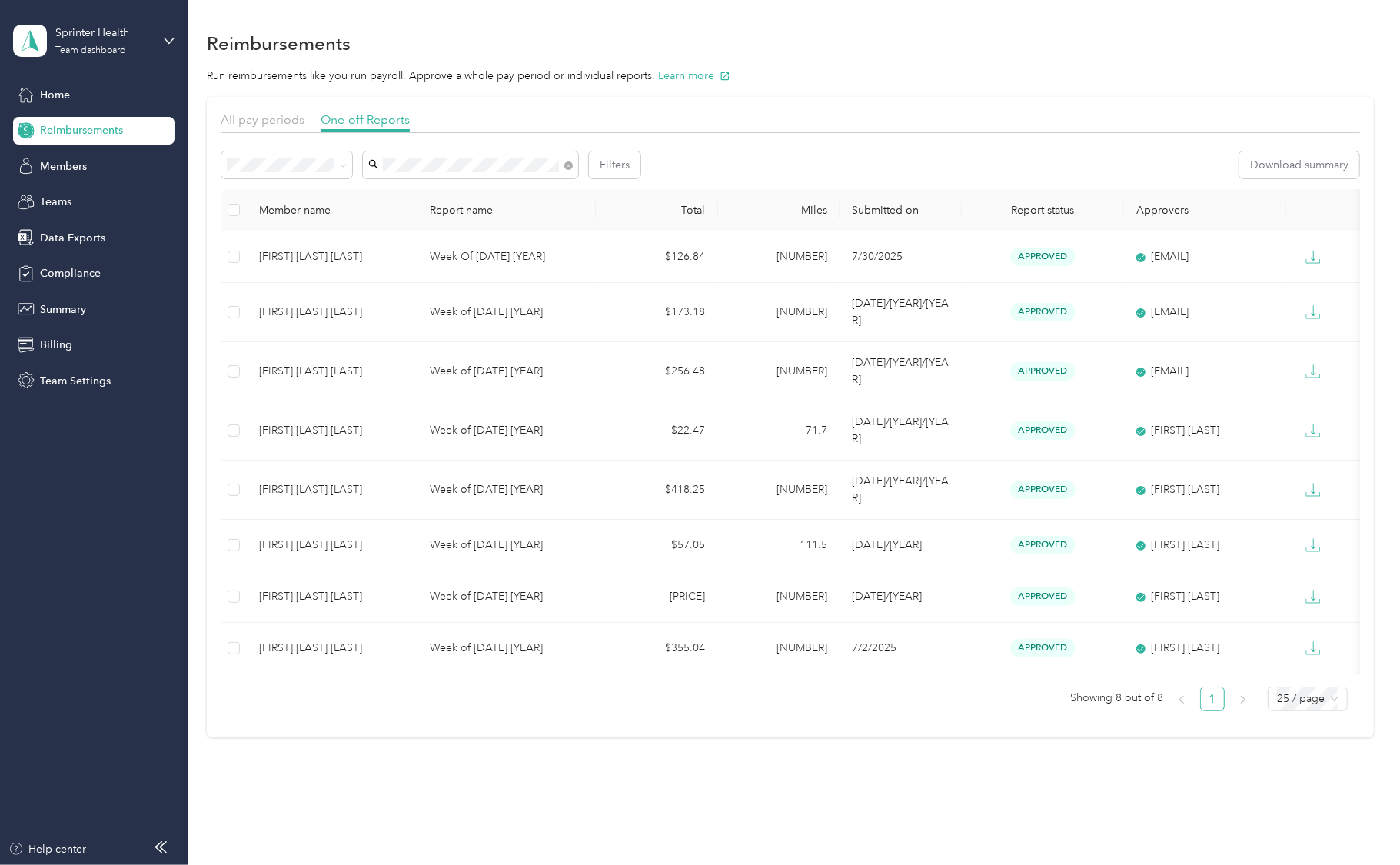 click on "[FIRST] [LAST] [LAST]" at bounding box center [425, 193] 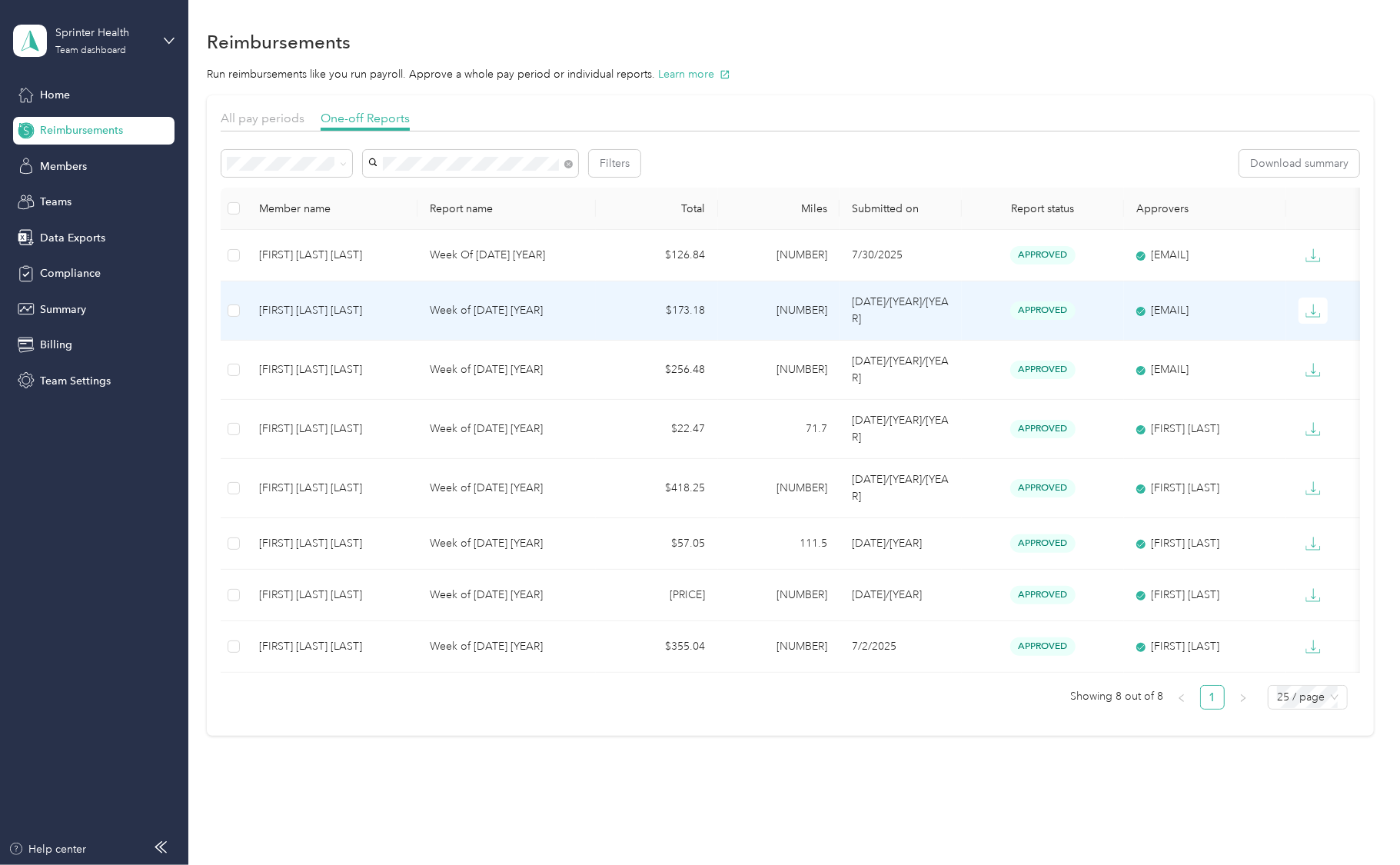 scroll, scrollTop: 0, scrollLeft: 0, axis: both 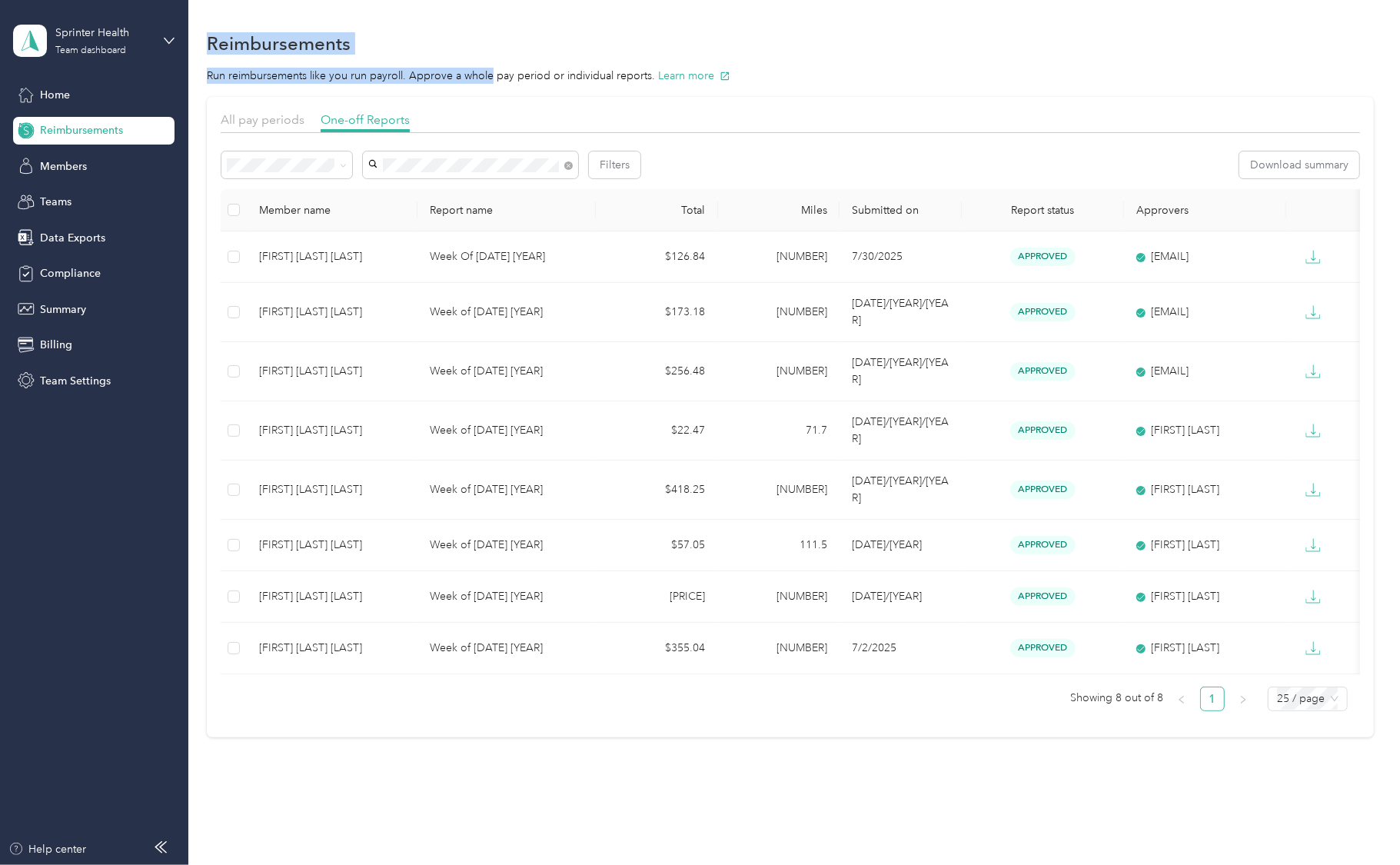 drag, startPoint x: 211, startPoint y: 42, endPoint x: 490, endPoint y: 71, distance: 280.50312 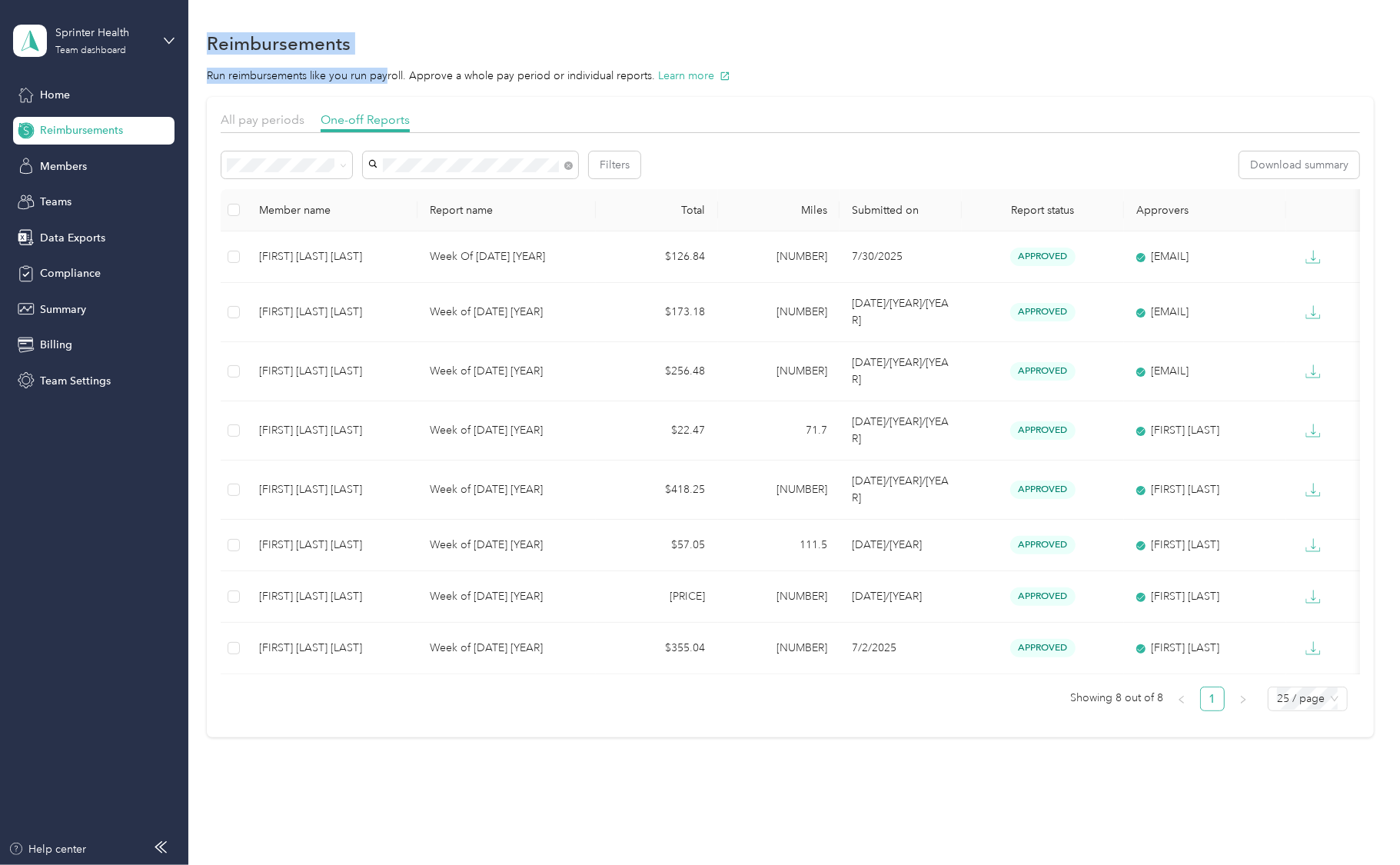 drag, startPoint x: 206, startPoint y: 43, endPoint x: 387, endPoint y: 77, distance: 184.16569 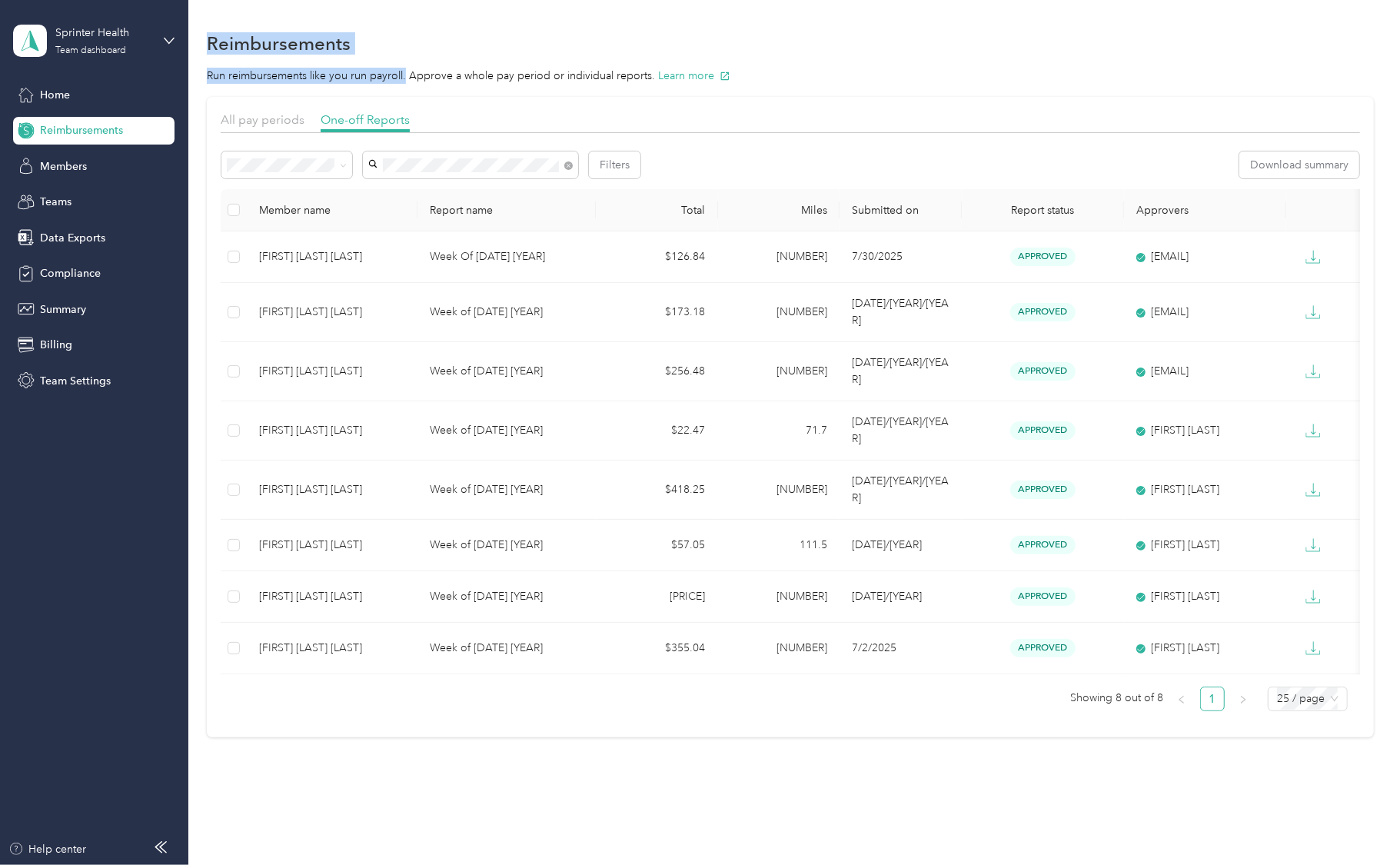 drag, startPoint x: 404, startPoint y: 79, endPoint x: 209, endPoint y: 42, distance: 198.4792 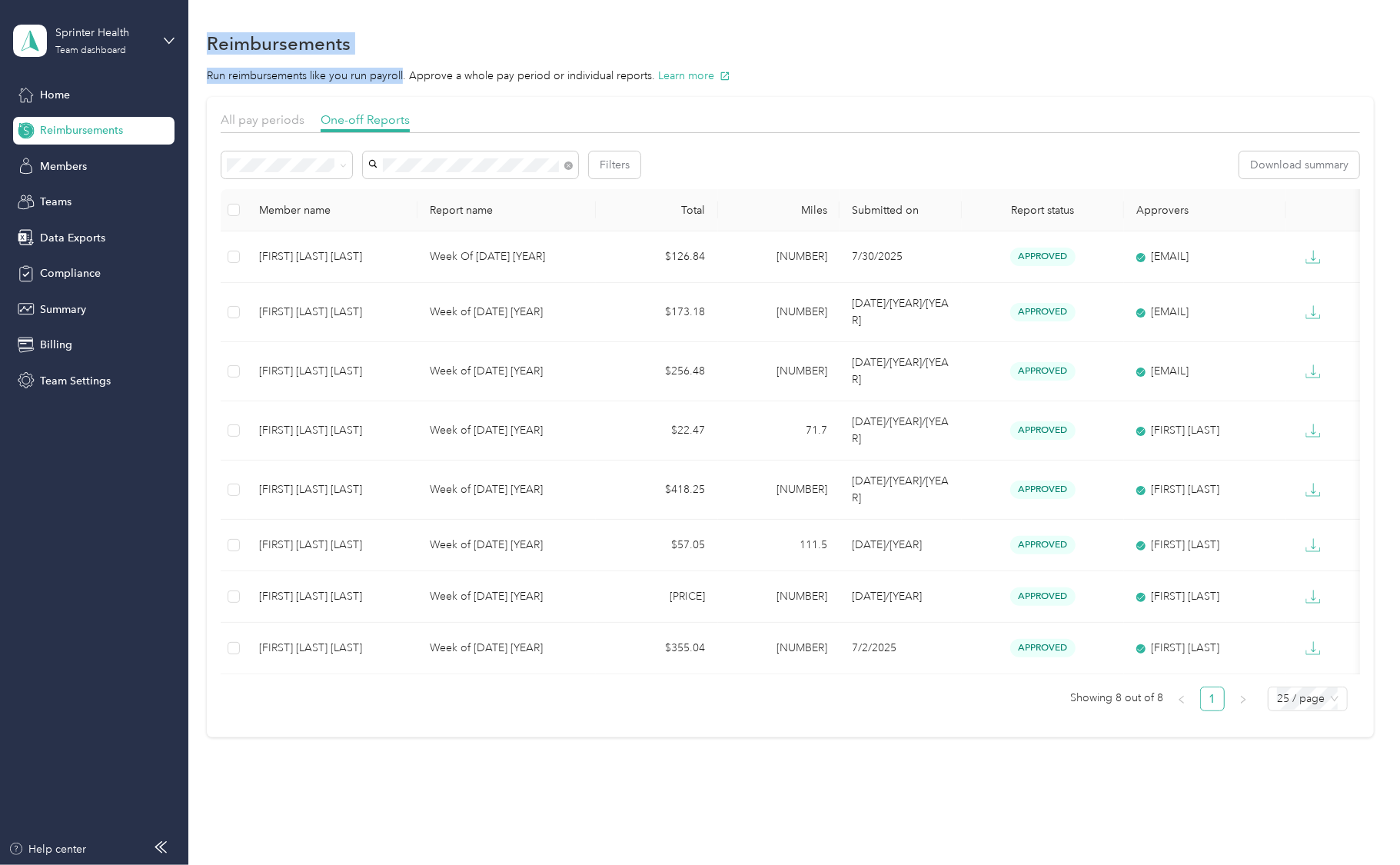 drag, startPoint x: 209, startPoint y: 42, endPoint x: 388, endPoint y: 79, distance: 182.78403 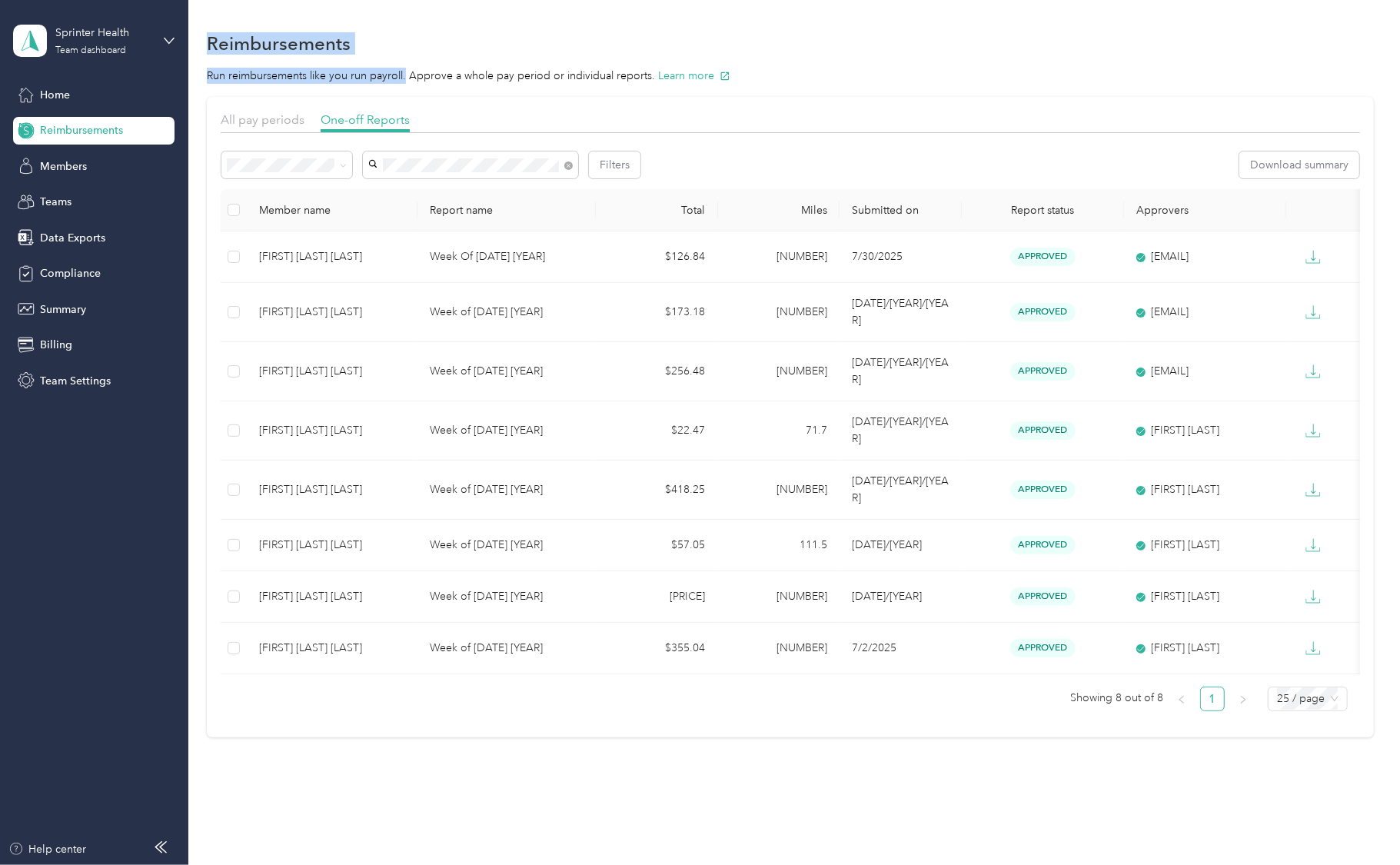 drag, startPoint x: 403, startPoint y: 78, endPoint x: 201, endPoint y: 37, distance: 206.1189 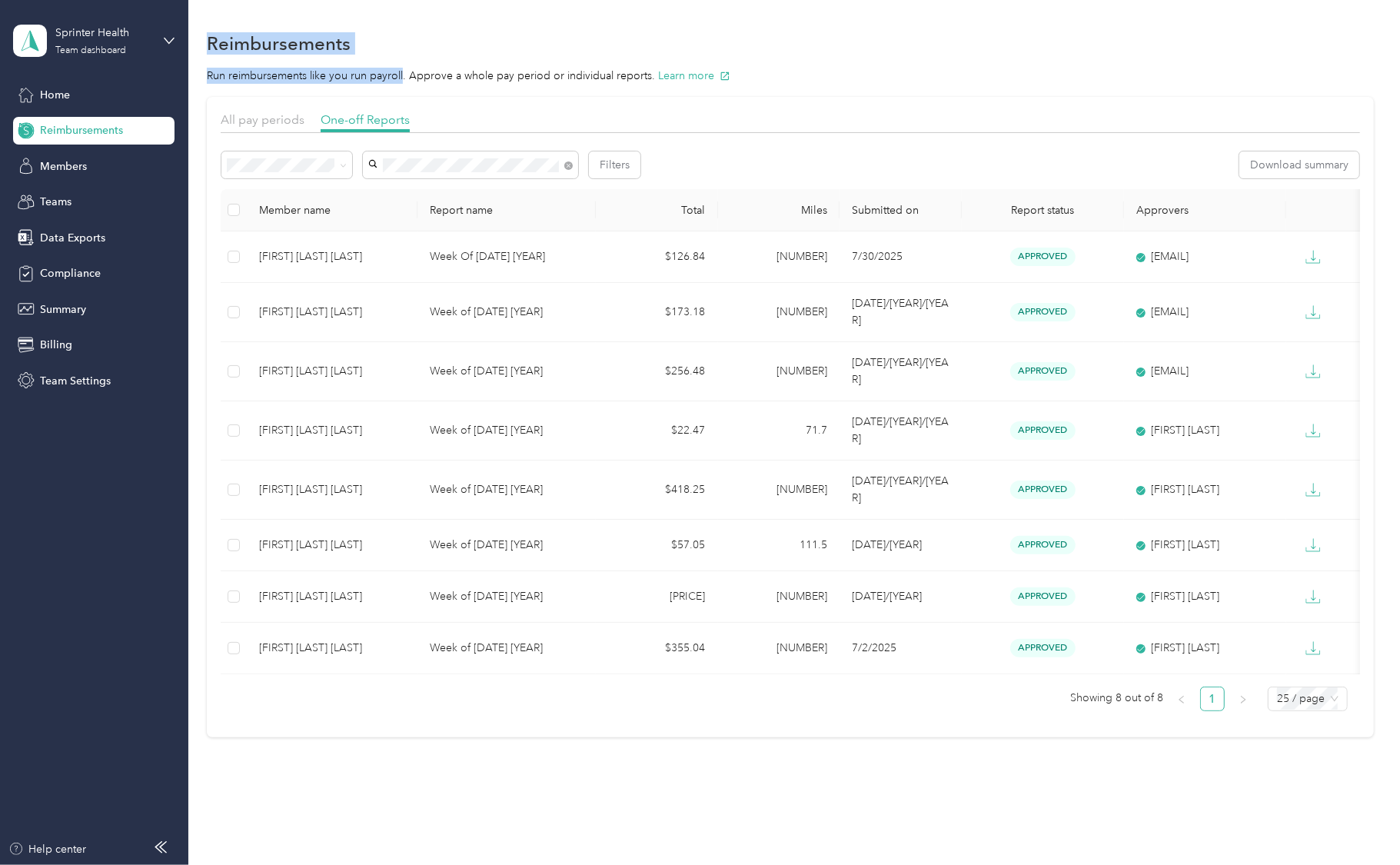 drag, startPoint x: 206, startPoint y: 39, endPoint x: 403, endPoint y: 75, distance: 200.26233 